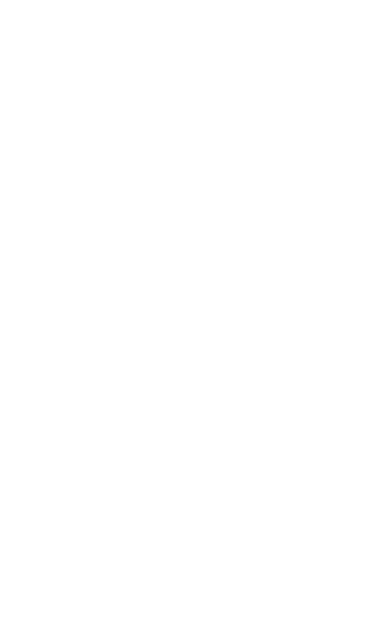 scroll, scrollTop: 0, scrollLeft: 0, axis: both 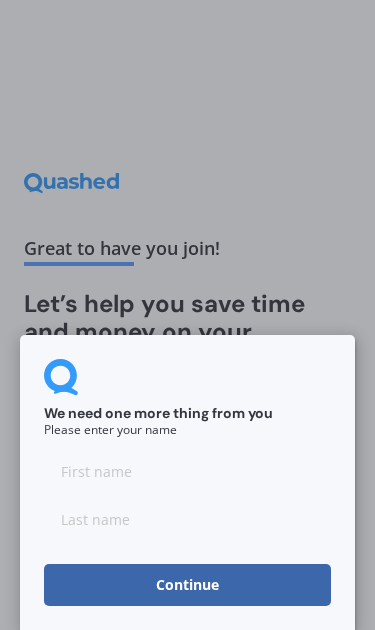 click at bounding box center [187, 472] 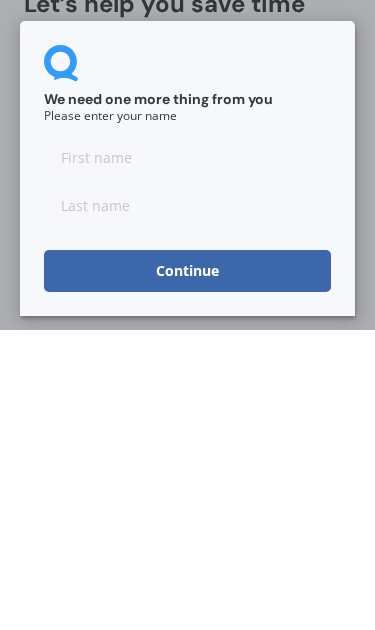 type on "[PERSON_NAME]" 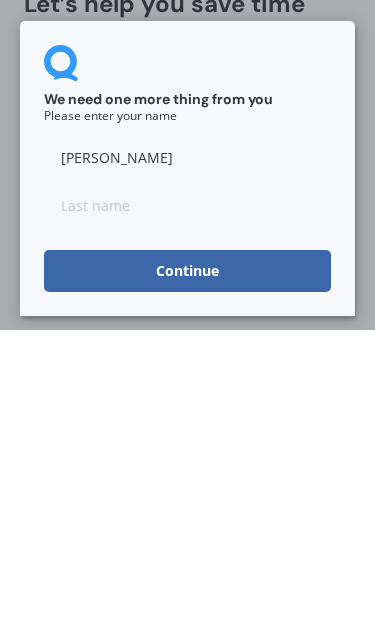 type on "[PERSON_NAME]" 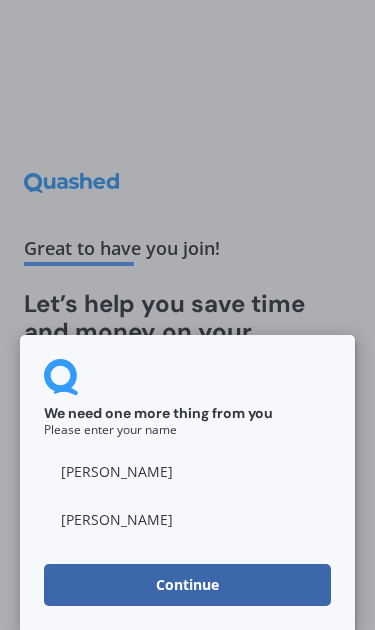 click on "Continue" at bounding box center [187, 585] 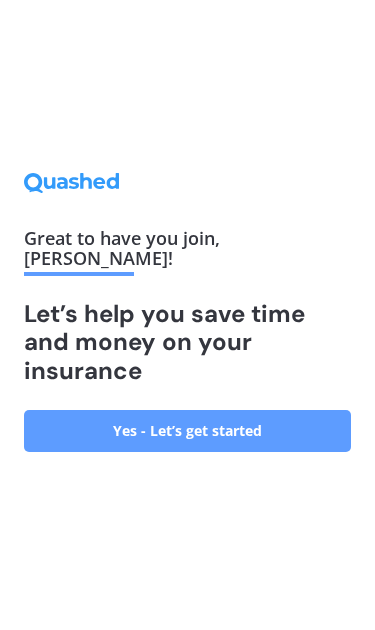 click on "Yes - Let’s get started" at bounding box center (187, 431) 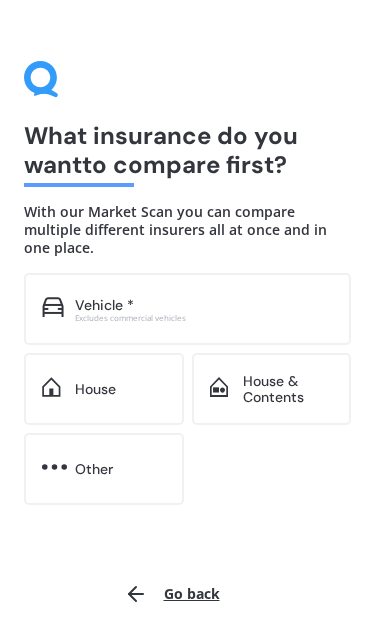 click on "House" at bounding box center [95, 389] 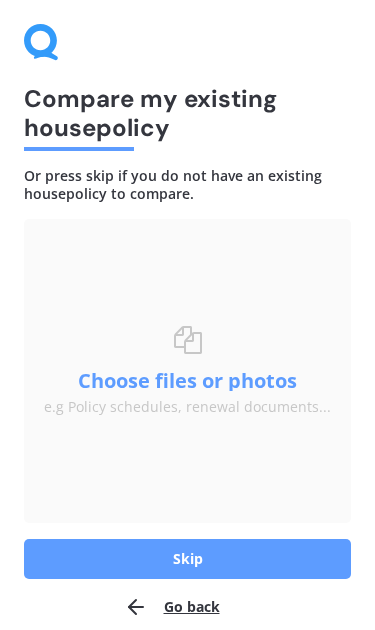 click on "Skip" at bounding box center (187, 559) 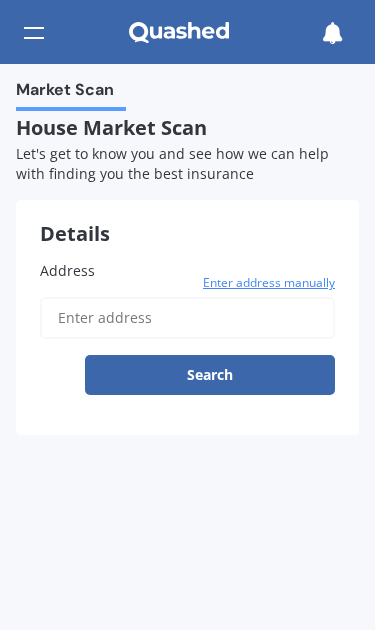 click on "Address" at bounding box center (187, 318) 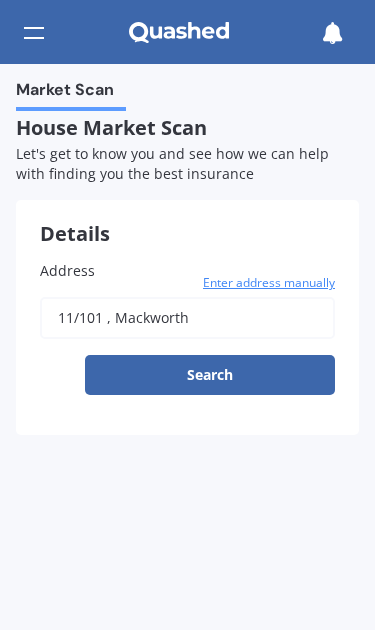 click on "Search" at bounding box center (210, 375) 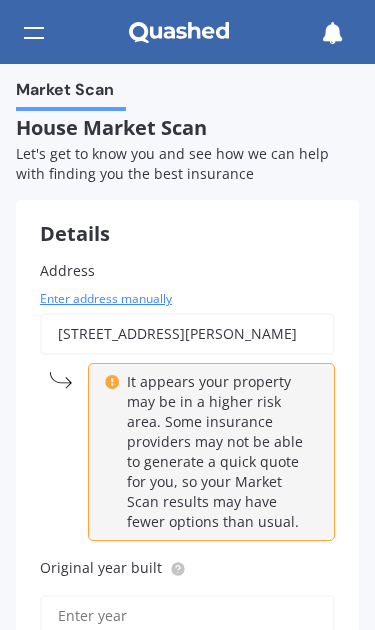 click on "[STREET_ADDRESS][PERSON_NAME]" at bounding box center [187, 334] 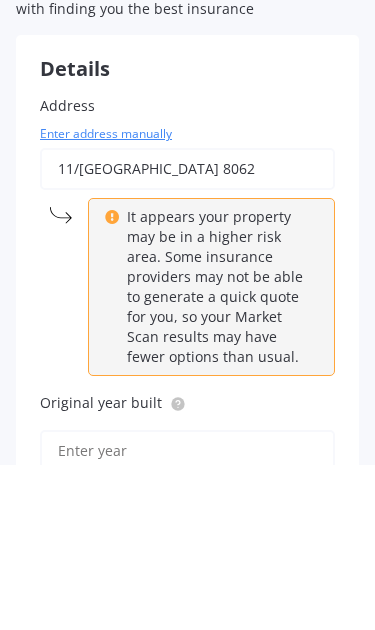 click on "11/[GEOGRAPHIC_DATA] 8062" at bounding box center (187, 334) 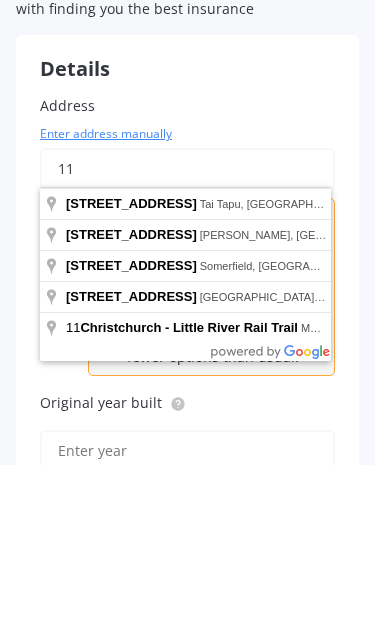 type on "1" 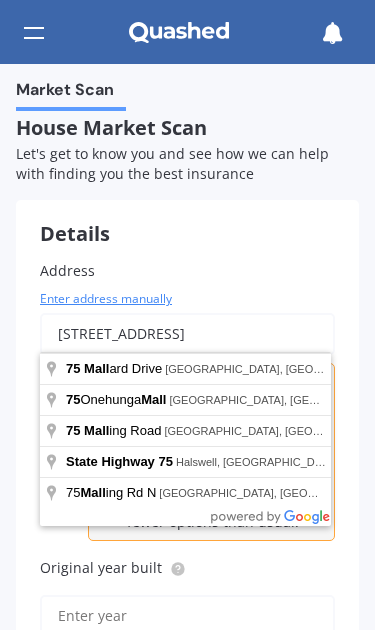type on "[STREET_ADDRESS]" 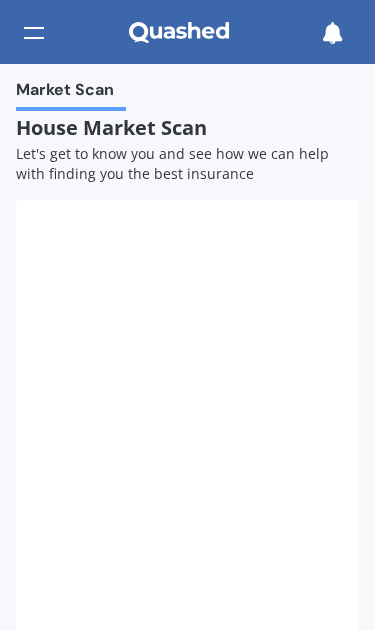 type on "1971" 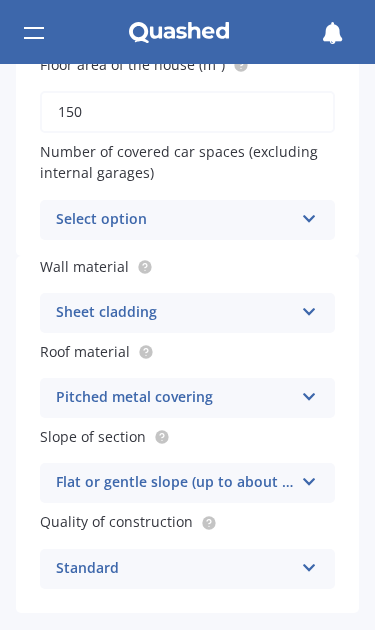 scroll, scrollTop: 491, scrollLeft: 0, axis: vertical 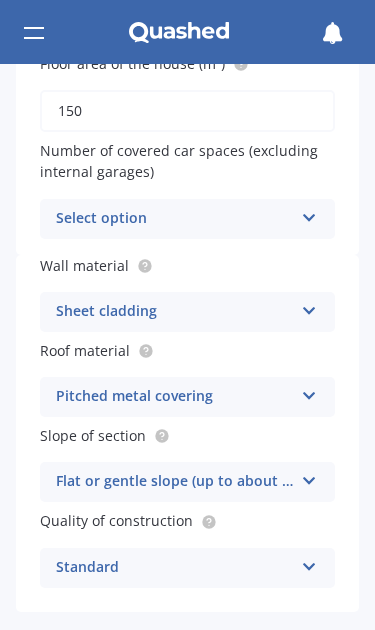 click at bounding box center (309, 214) 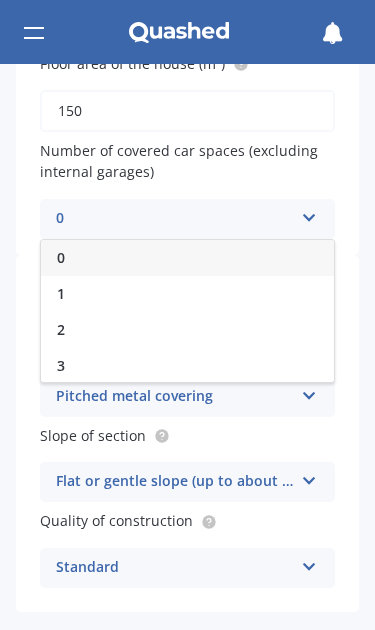 click on "1" at bounding box center [187, 294] 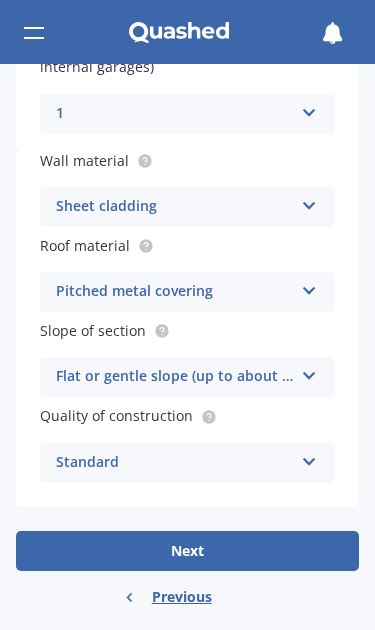 click on "Next" at bounding box center [187, 551] 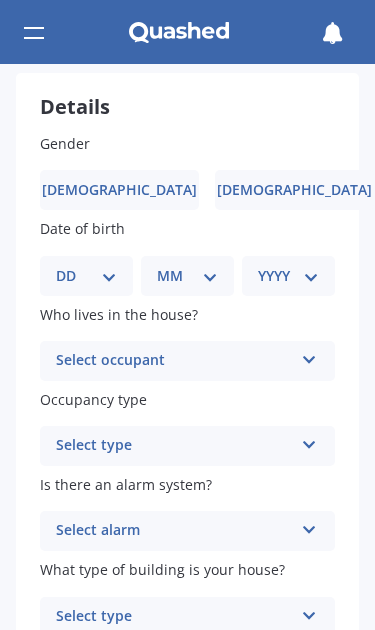 scroll, scrollTop: 0, scrollLeft: 0, axis: both 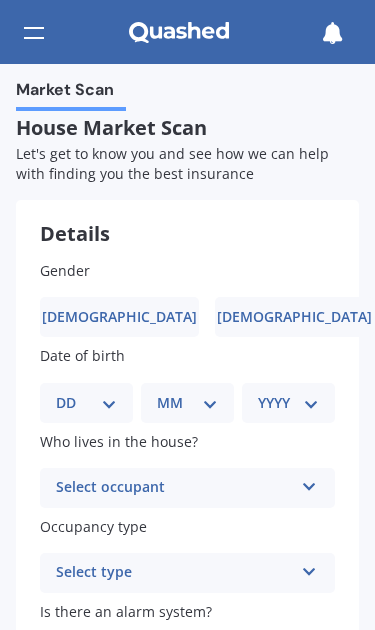 click on "[DEMOGRAPHIC_DATA]" at bounding box center (119, 317) 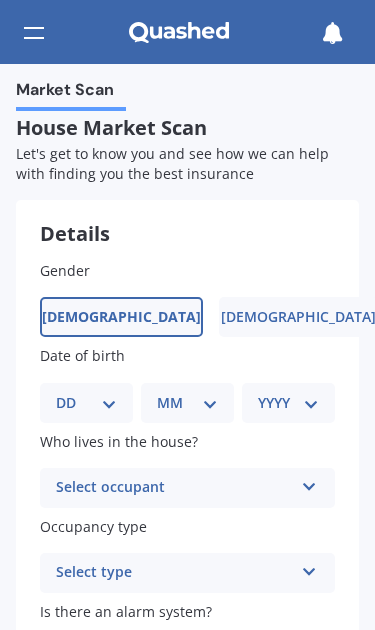 click on "DD 01 02 03 04 05 06 07 08 09 10 11 12 13 14 15 16 17 18 19 20 21 22 23 24 25 26 27 28 29 30 31" at bounding box center (86, 403) 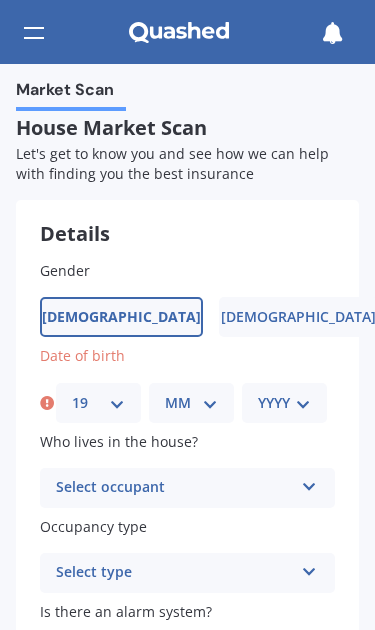 click on "MM 01 02 03 04 05 06 07 08 09 10 11 12" at bounding box center (191, 403) 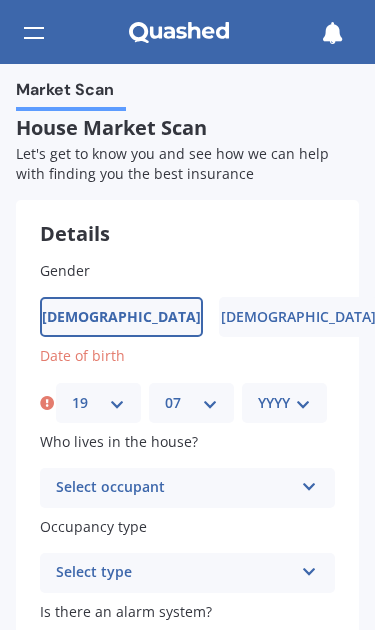 click on "YYYY 2009 2008 2007 2006 2005 2004 2003 2002 2001 2000 1999 1998 1997 1996 1995 1994 1993 1992 1991 1990 1989 1988 1987 1986 1985 1984 1983 1982 1981 1980 1979 1978 1977 1976 1975 1974 1973 1972 1971 1970 1969 1968 1967 1966 1965 1964 1963 1962 1961 1960 1959 1958 1957 1956 1955 1954 1953 1952 1951 1950 1949 1948 1947 1946 1945 1944 1943 1942 1941 1940 1939 1938 1937 1936 1935 1934 1933 1932 1931 1930 1929 1928 1927 1926 1925 1924 1923 1922 1921 1920 1919 1918 1917 1916 1915 1914 1913 1912 1911 1910" at bounding box center (284, 403) 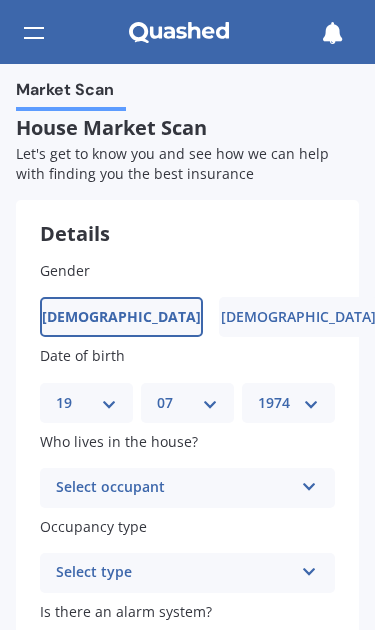 click on "Select occupant" at bounding box center (174, 488) 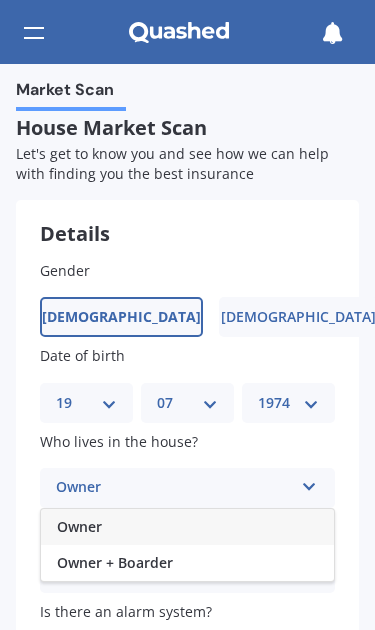 click on "Owner" at bounding box center (187, 527) 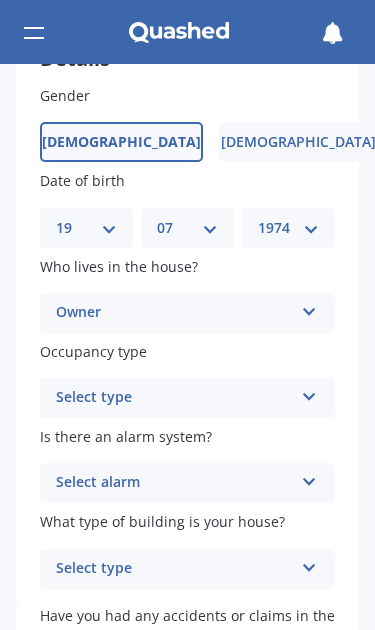 scroll, scrollTop: 177, scrollLeft: 0, axis: vertical 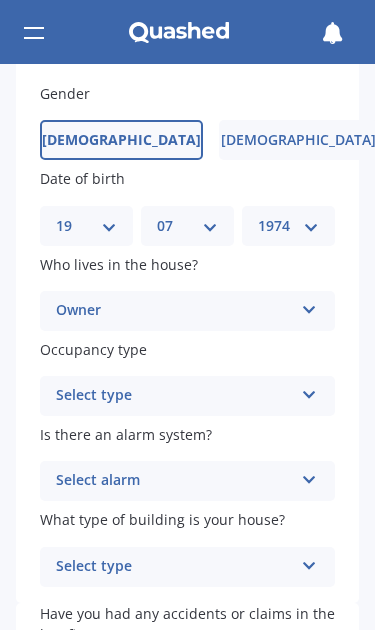click on "Select type" at bounding box center [174, 396] 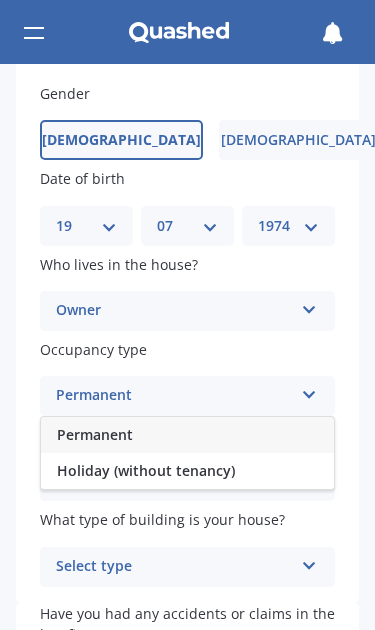 click on "Permanent" at bounding box center [187, 435] 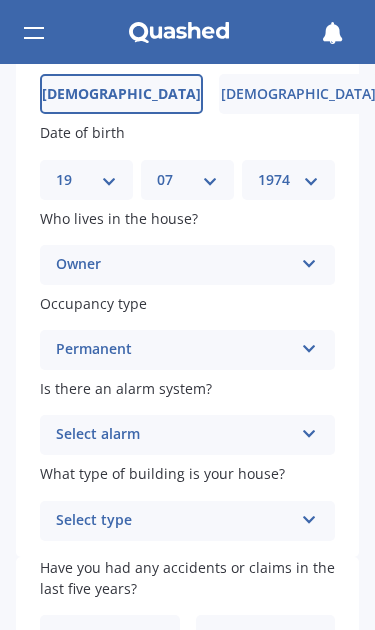 scroll, scrollTop: 263, scrollLeft: 0, axis: vertical 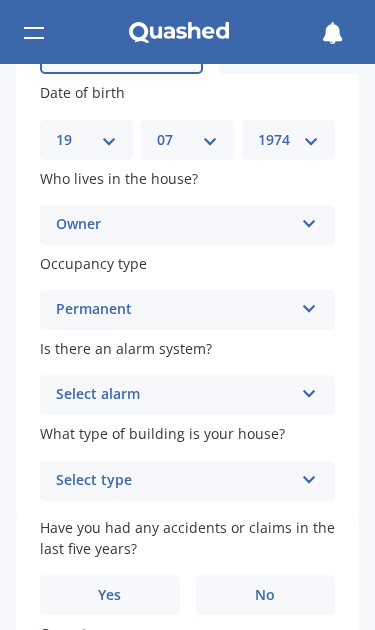 click at bounding box center (309, 390) 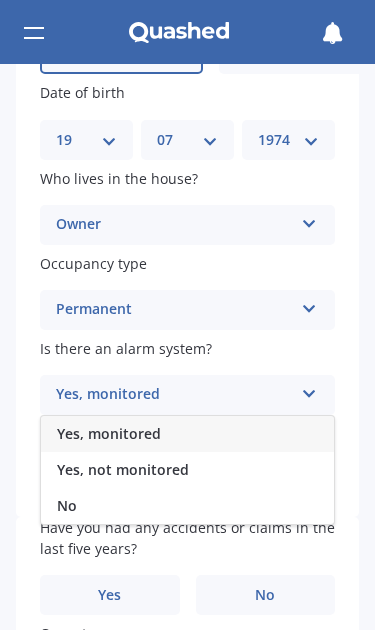 click on "No" at bounding box center [187, 506] 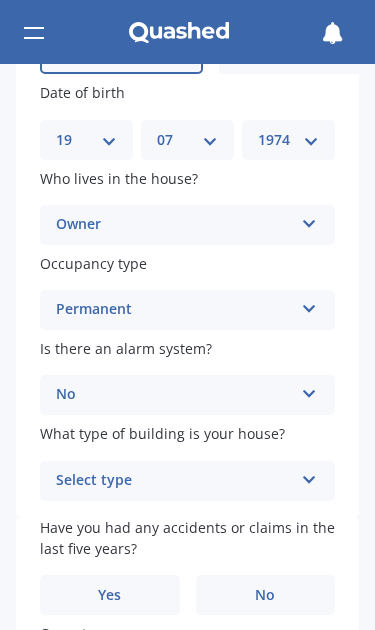 click at bounding box center (309, 476) 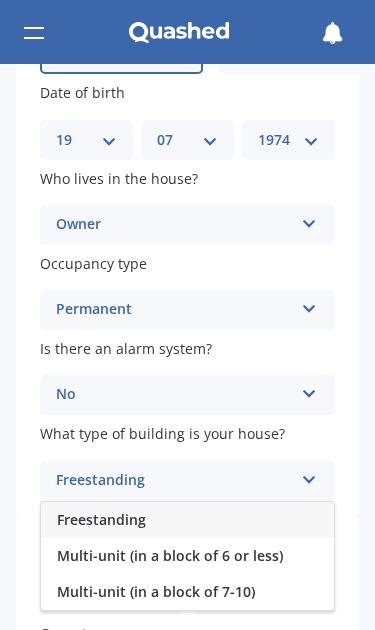 click on "Freestanding" at bounding box center [187, 520] 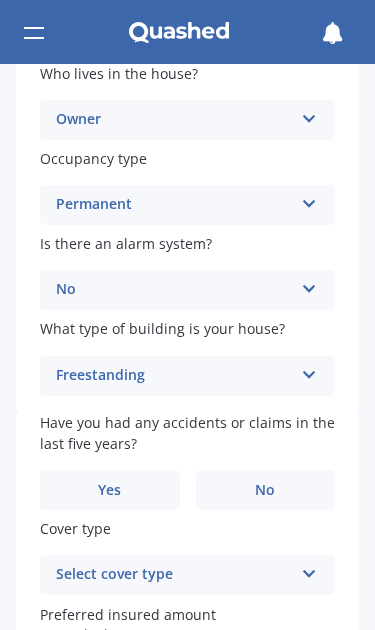scroll, scrollTop: 376, scrollLeft: 0, axis: vertical 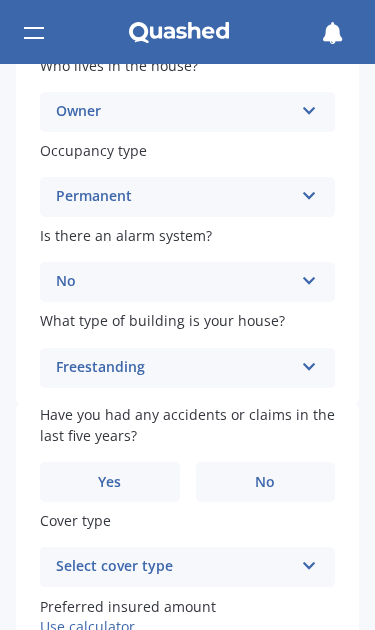 click on "Yes" at bounding box center [110, 482] 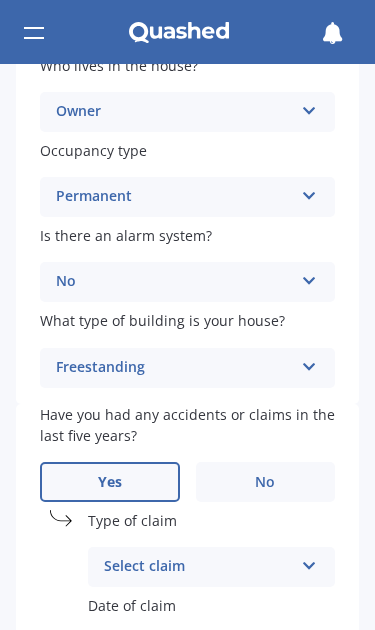 click on "Select claim" at bounding box center (198, 567) 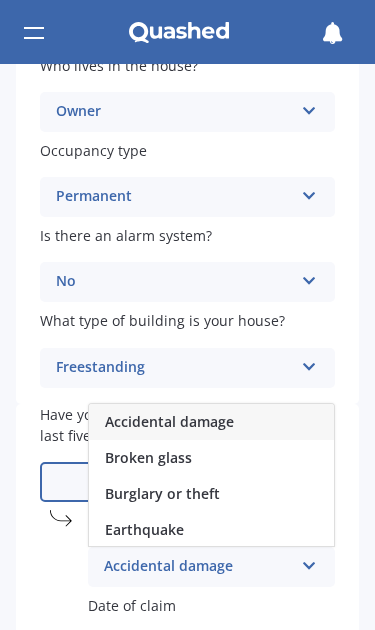 scroll, scrollTop: 0, scrollLeft: 0, axis: both 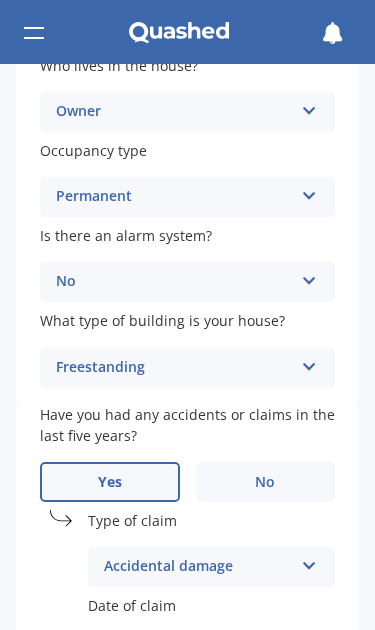 click on "No" at bounding box center [265, 482] 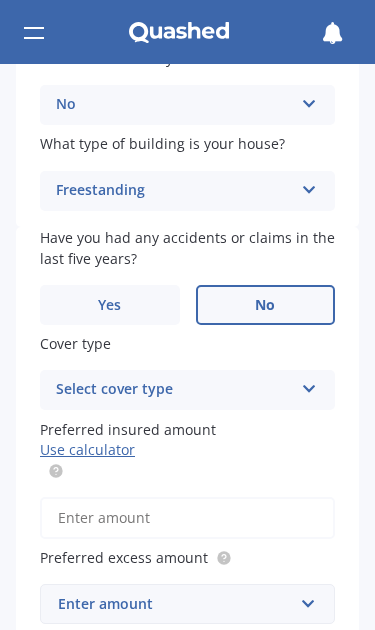 scroll, scrollTop: 553, scrollLeft: 0, axis: vertical 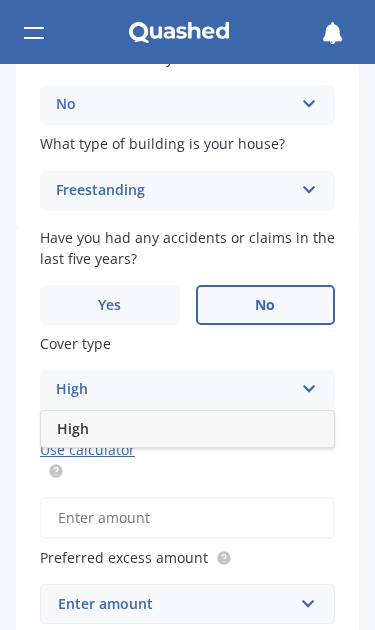 click at bounding box center (309, 385) 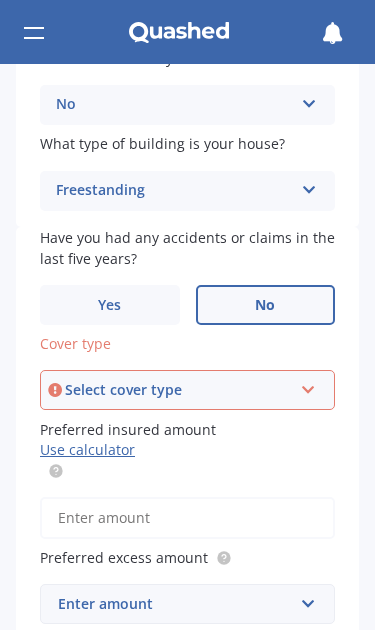 click on "Select cover type High" at bounding box center (187, 390) 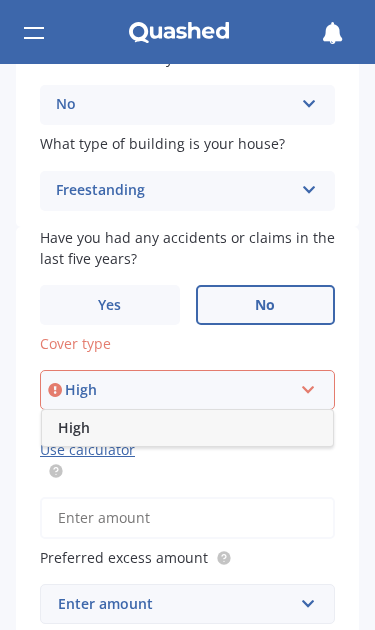 click on "High" at bounding box center [187, 428] 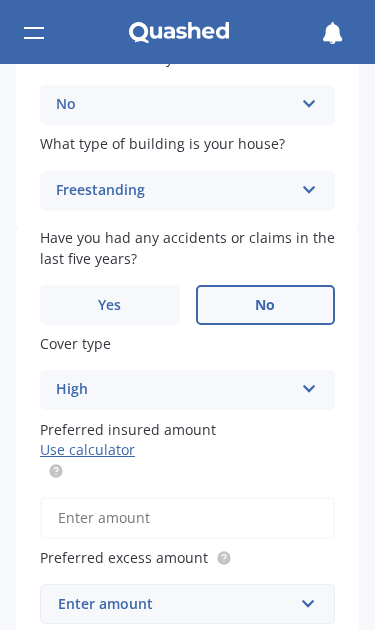 click on "Preferred insured amount Use calculator" at bounding box center [187, 518] 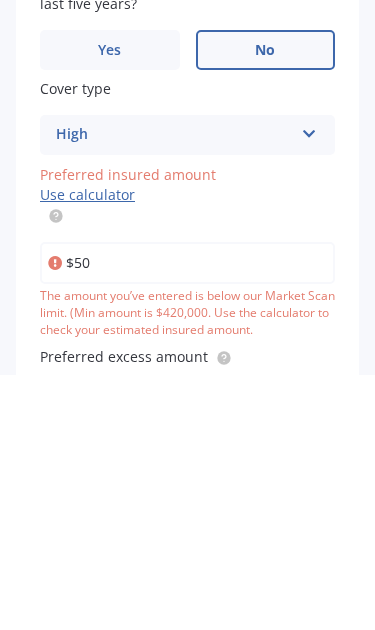 type on "$5" 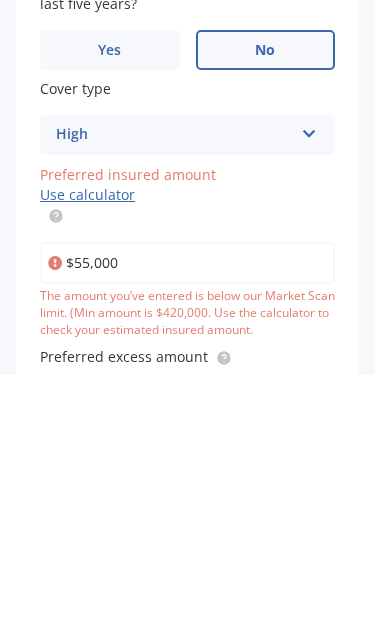 type on "$550,000" 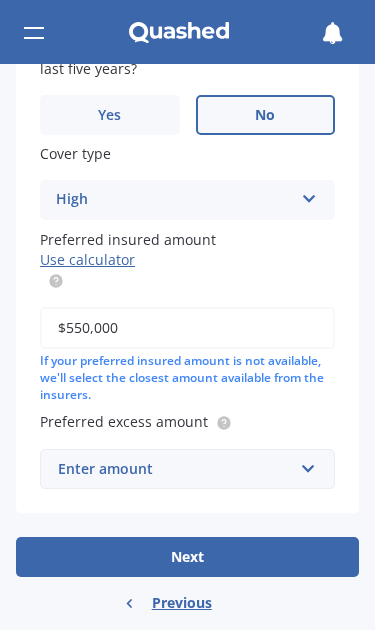 scroll, scrollTop: 742, scrollLeft: 0, axis: vertical 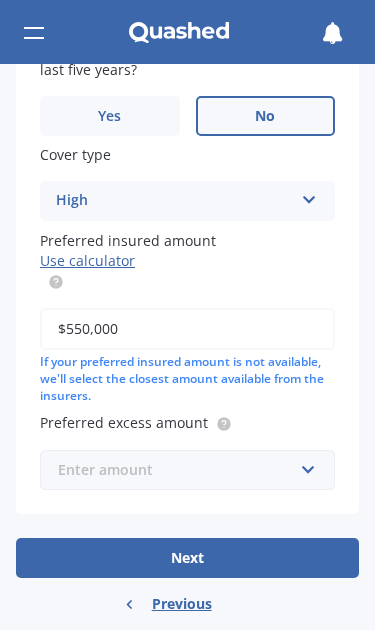 click at bounding box center [180, 470] 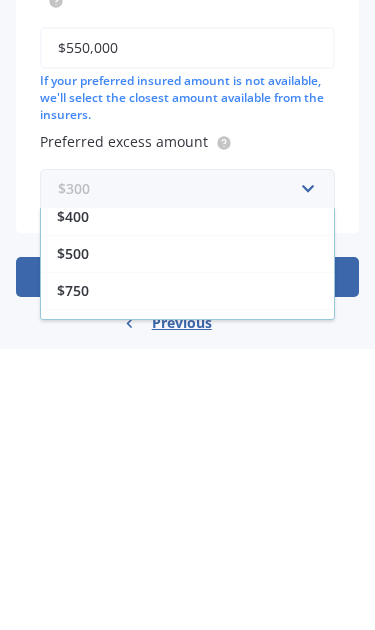 scroll, scrollTop: 50, scrollLeft: 0, axis: vertical 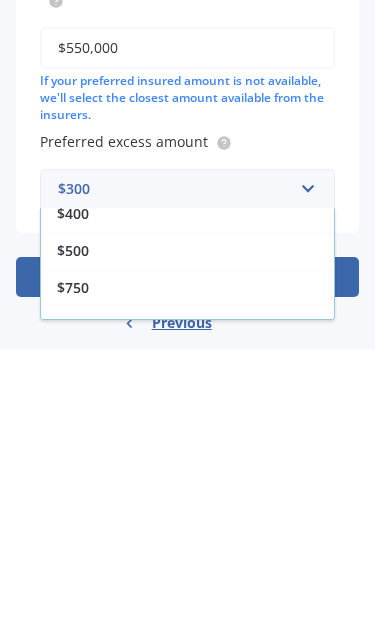click on "$750" at bounding box center [187, 568] 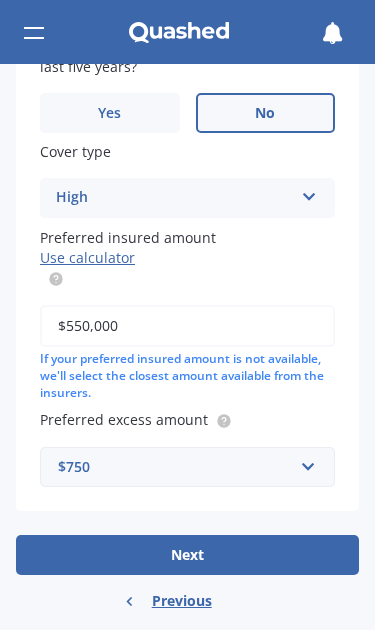 scroll, scrollTop: 742, scrollLeft: 0, axis: vertical 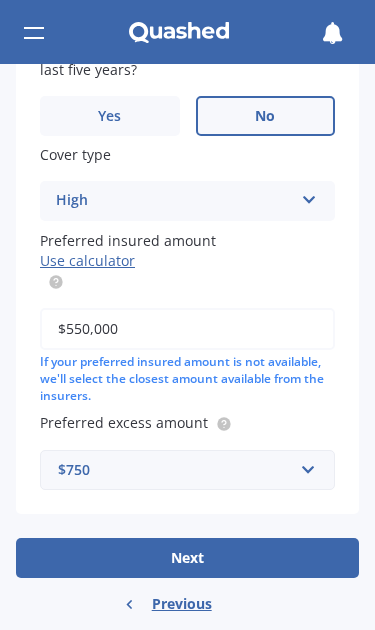 click on "Next" at bounding box center [187, 558] 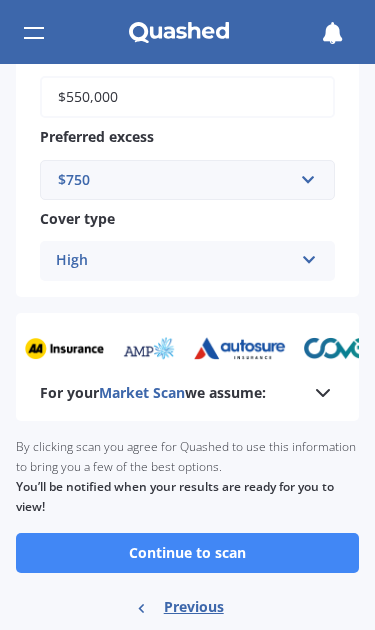 scroll, scrollTop: 1467, scrollLeft: 0, axis: vertical 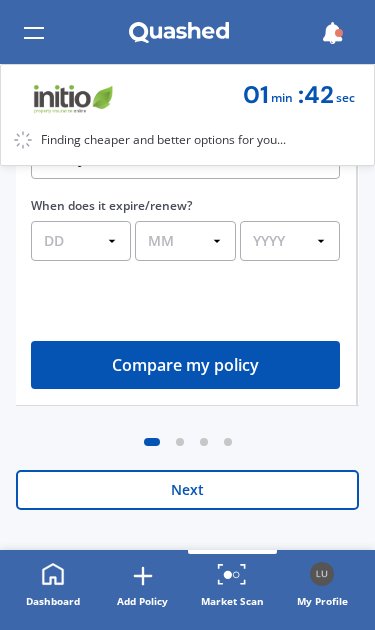 click on "Next" at bounding box center (187, 490) 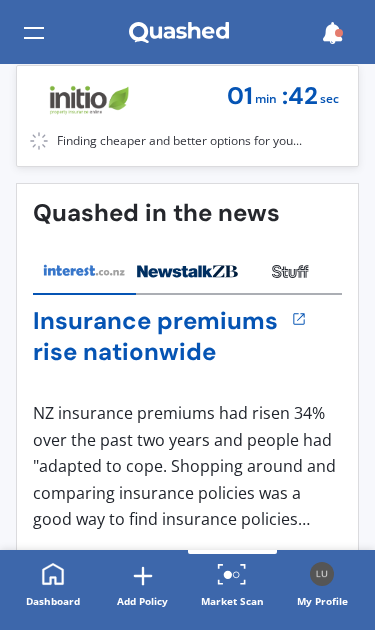 scroll, scrollTop: 0, scrollLeft: 0, axis: both 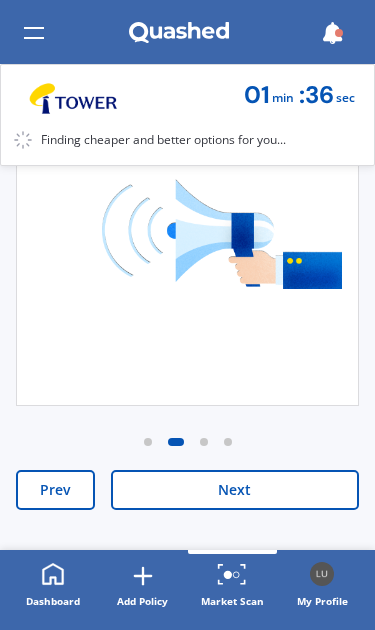 click on "Prev" at bounding box center (55, 490) 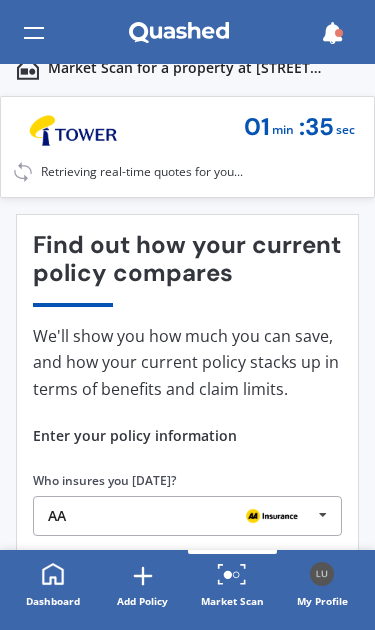 scroll, scrollTop: 0, scrollLeft: 0, axis: both 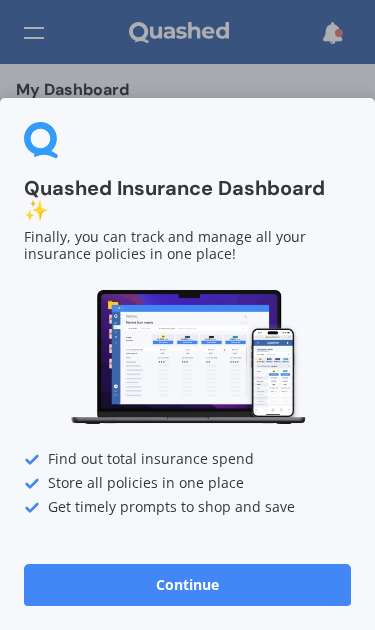 click on "Continue" at bounding box center [187, 585] 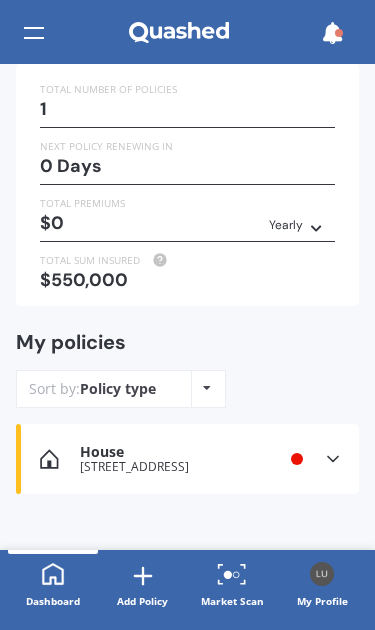 scroll, scrollTop: 88, scrollLeft: 0, axis: vertical 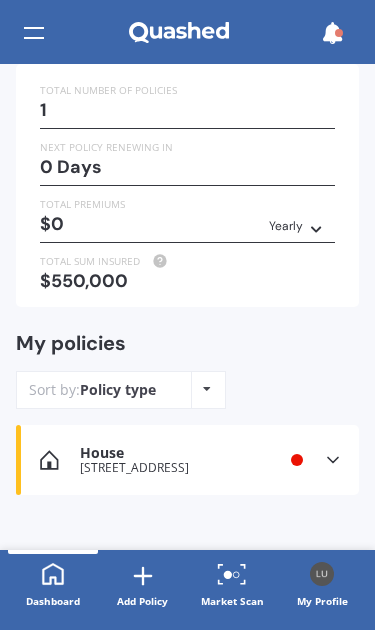 click on "House [STREET_ADDRESS] Renewal date Premium You are paying Yearly Status Info missing View option View policy Delete" at bounding box center (187, 460) 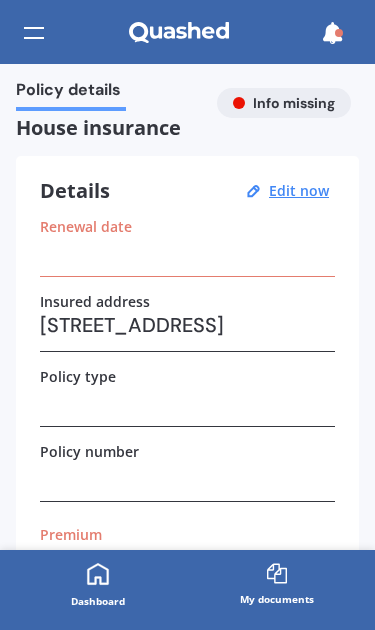 scroll, scrollTop: 0, scrollLeft: 0, axis: both 